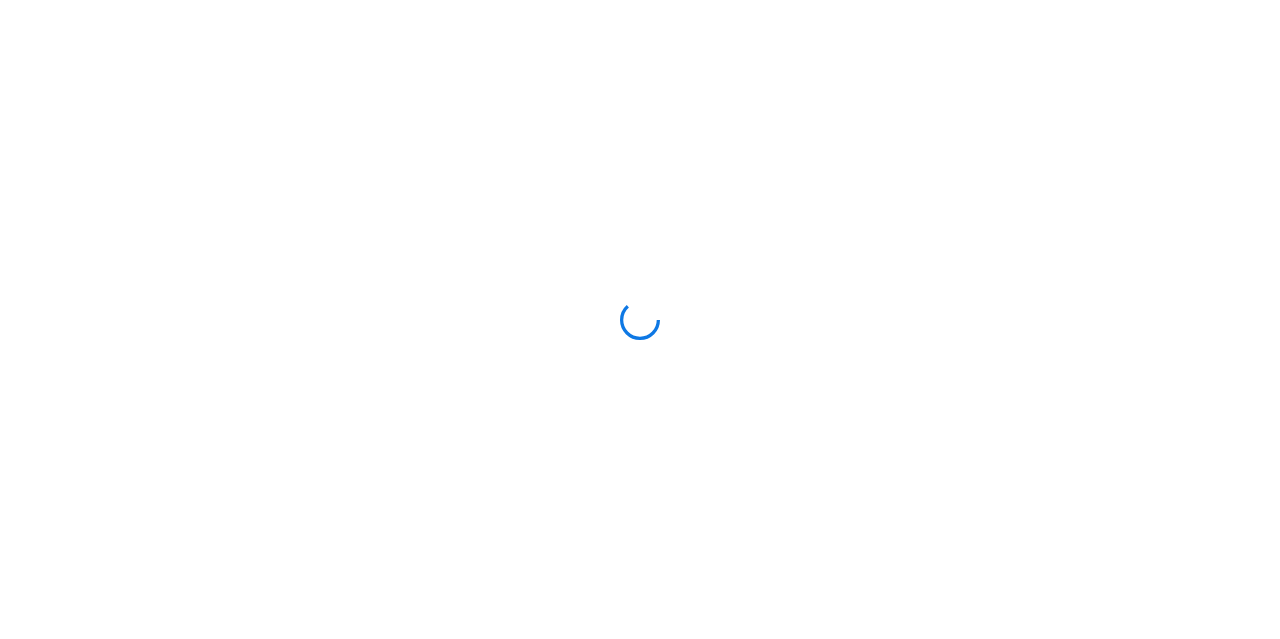 scroll, scrollTop: 0, scrollLeft: 0, axis: both 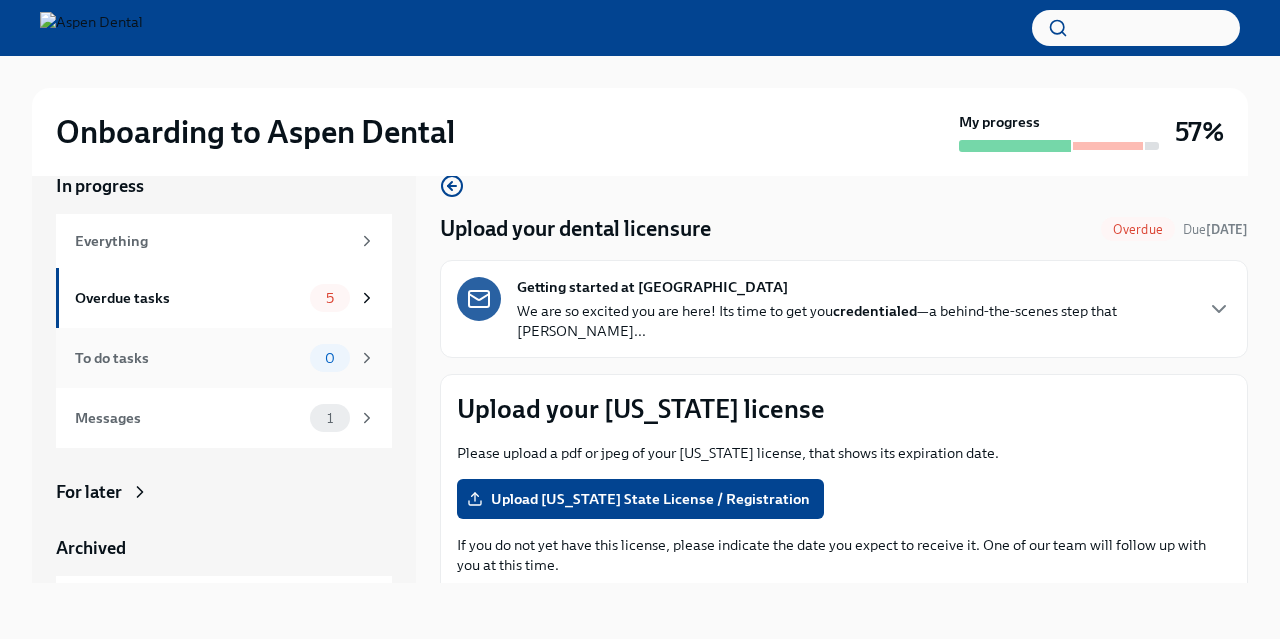 click on "To do tasks 0" at bounding box center (224, 358) 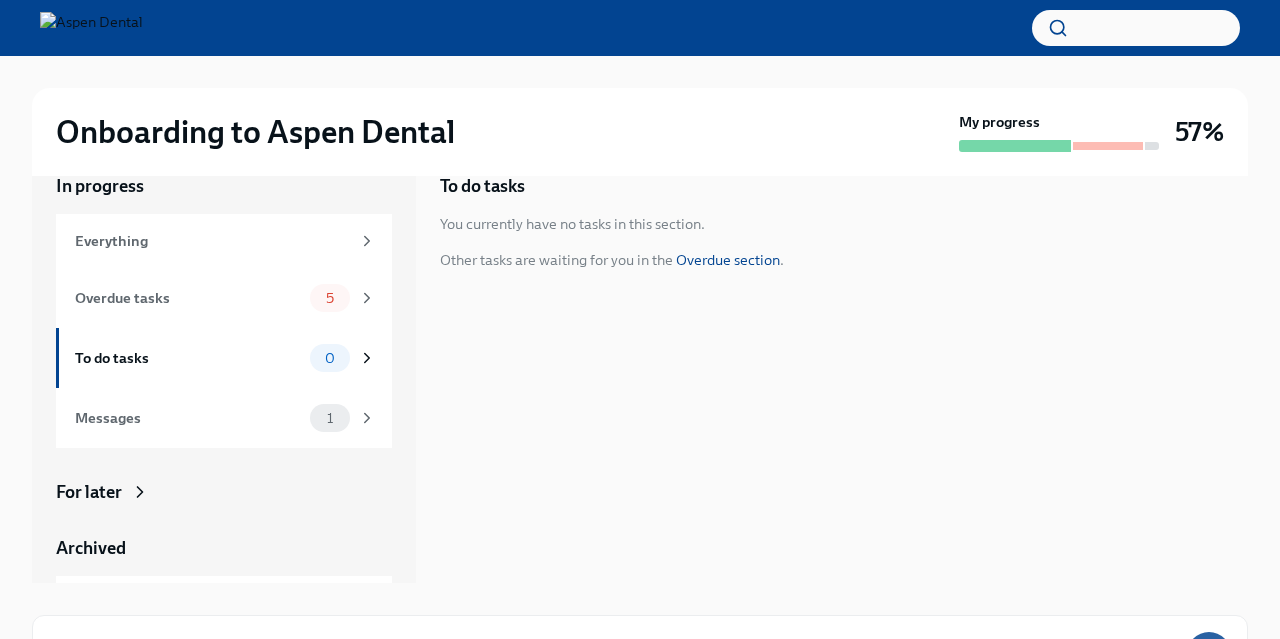 scroll, scrollTop: 2, scrollLeft: 0, axis: vertical 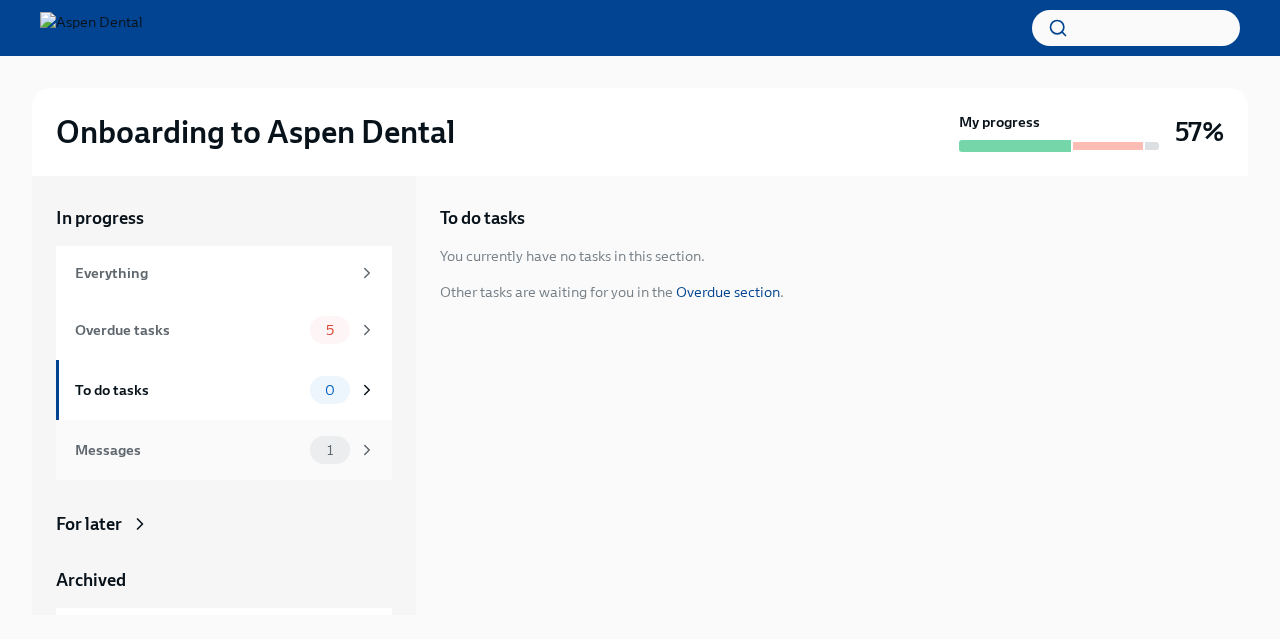 click on "Messages" at bounding box center (188, 450) 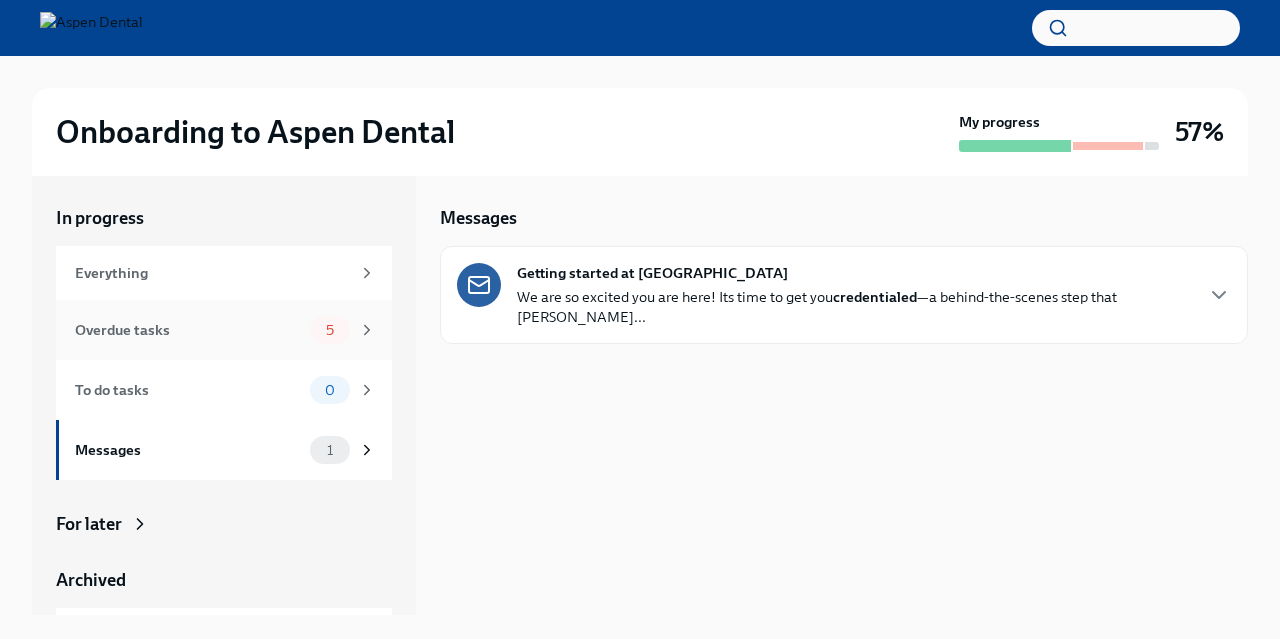 click on "Overdue tasks 5" at bounding box center [224, 330] 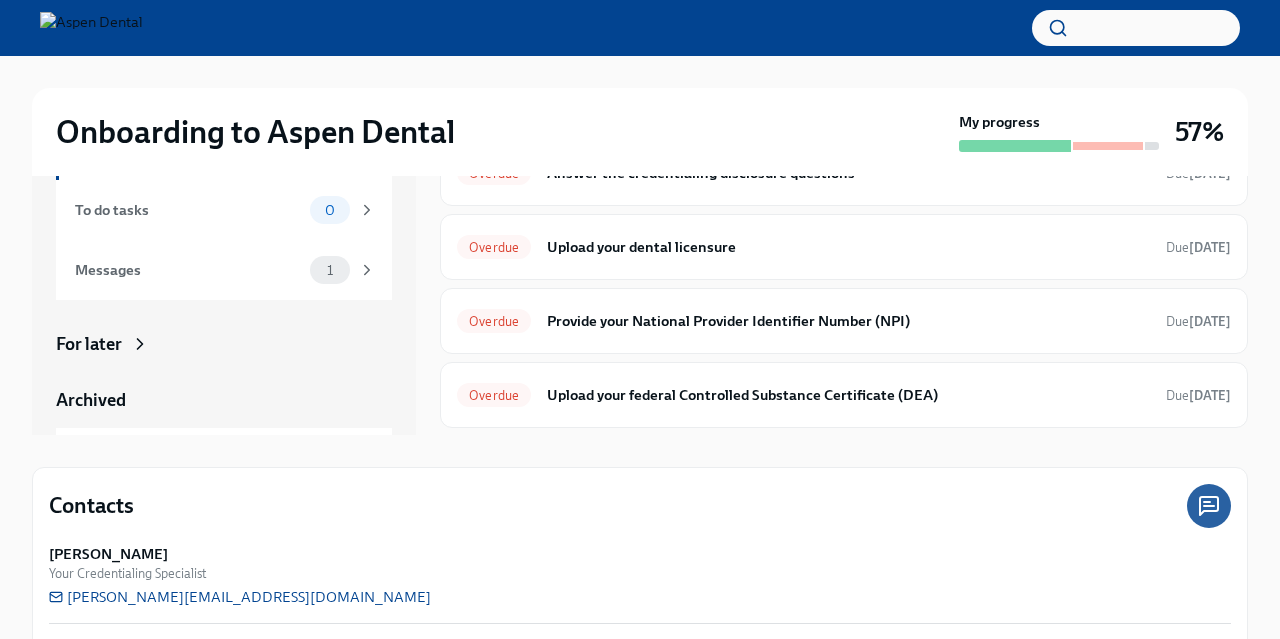 scroll, scrollTop: 182, scrollLeft: 0, axis: vertical 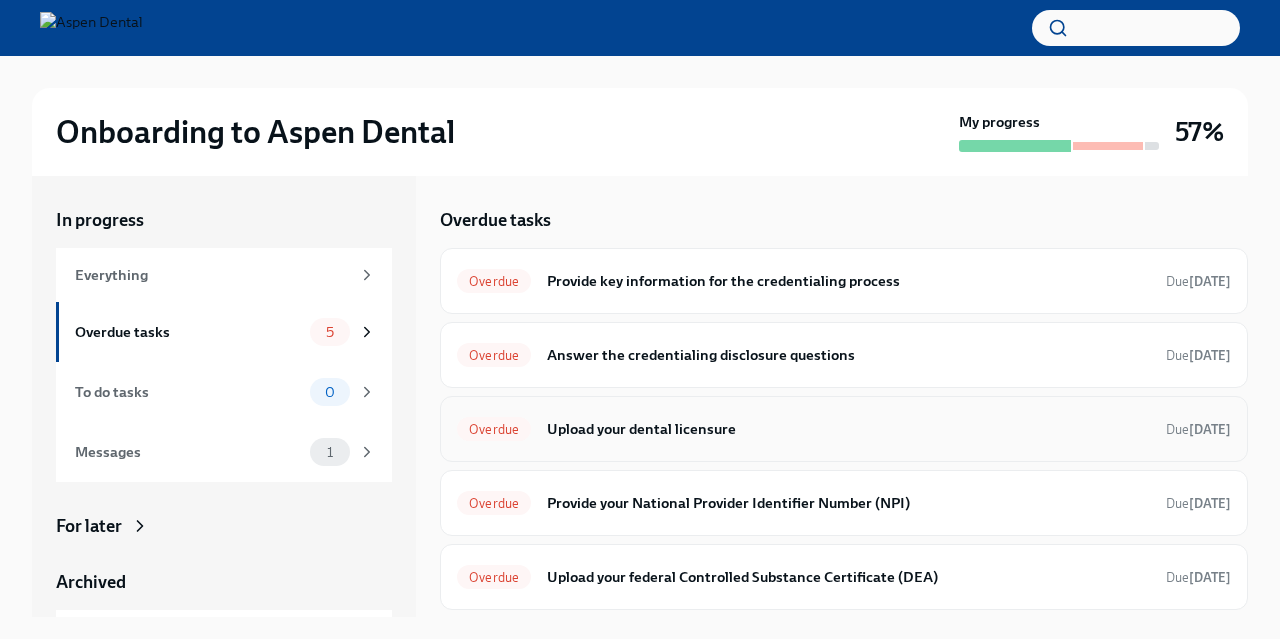 click on "Upload your dental licensure" at bounding box center [848, 429] 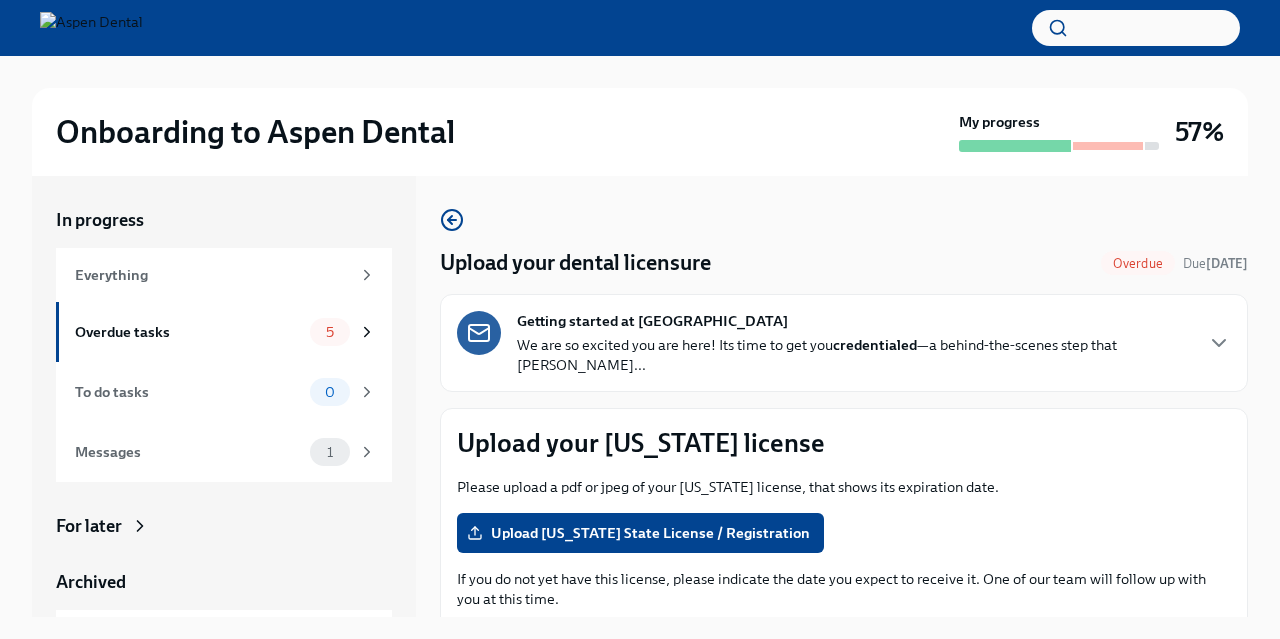 scroll, scrollTop: 34, scrollLeft: 0, axis: vertical 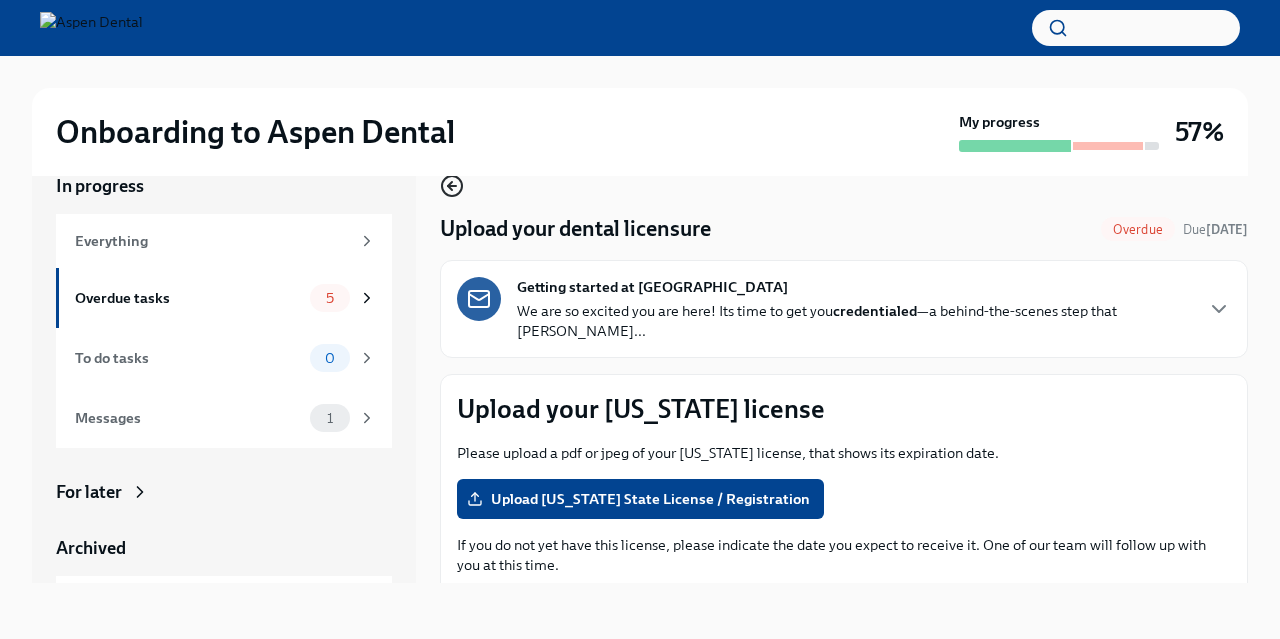 click 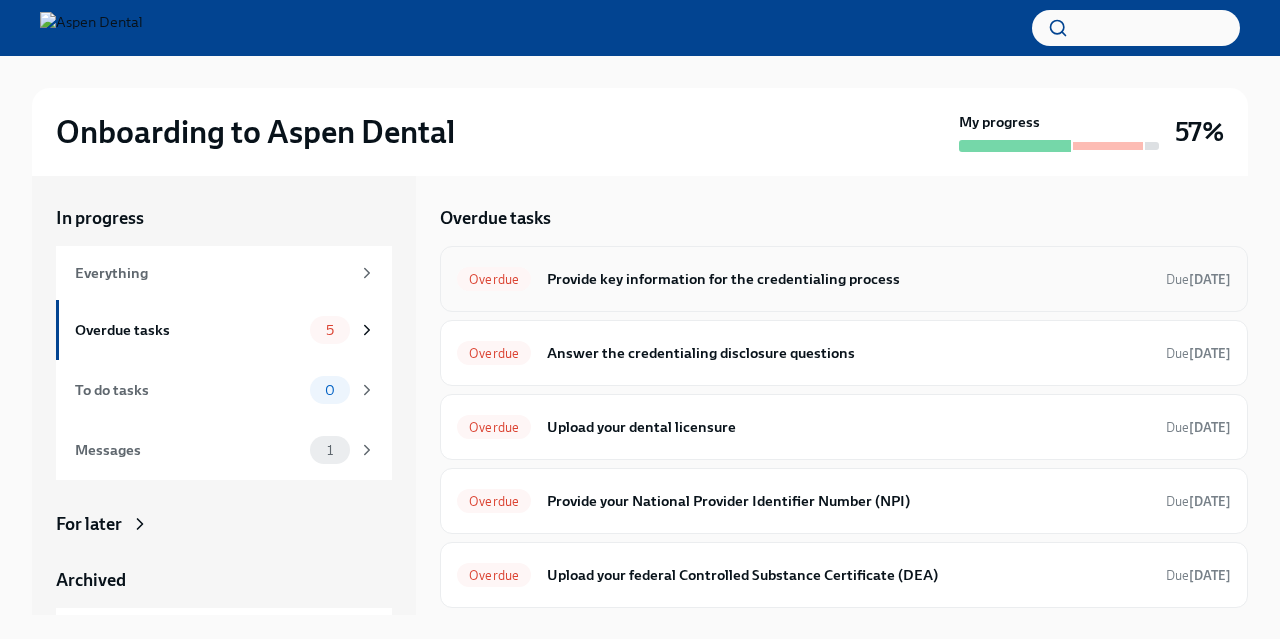 click on "Provide key information for the credentialing process" at bounding box center (848, 279) 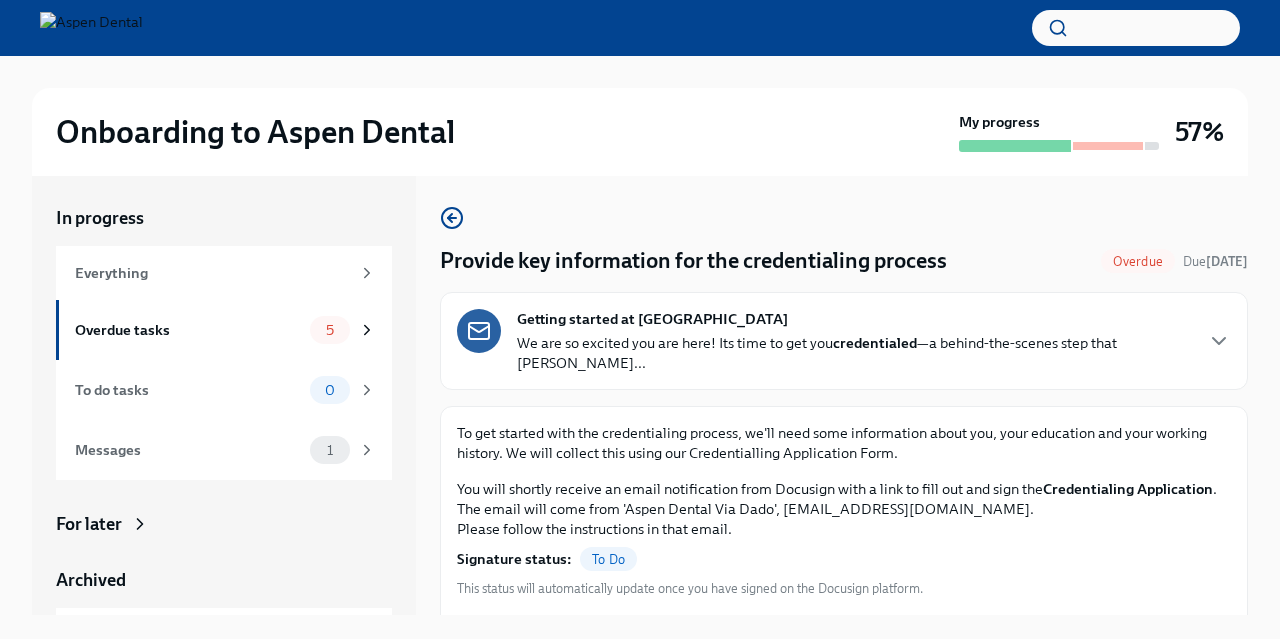 scroll, scrollTop: 34, scrollLeft: 0, axis: vertical 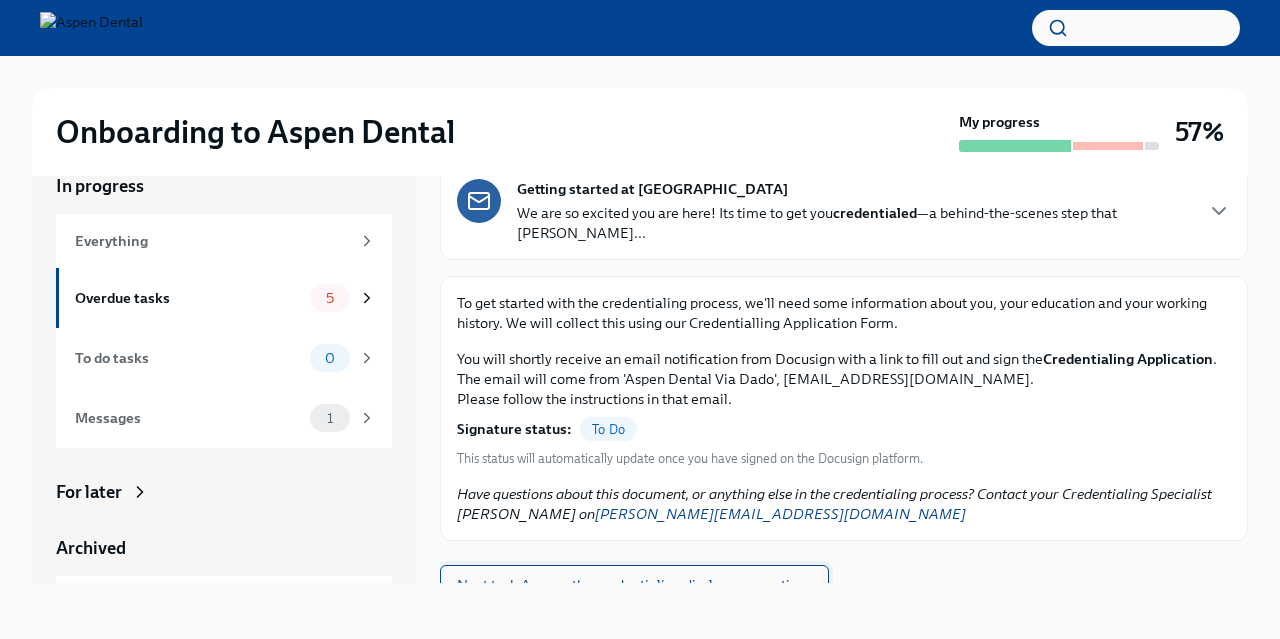click on "Next task :  Answer the credentialing disclosure questions" at bounding box center (634, 585) 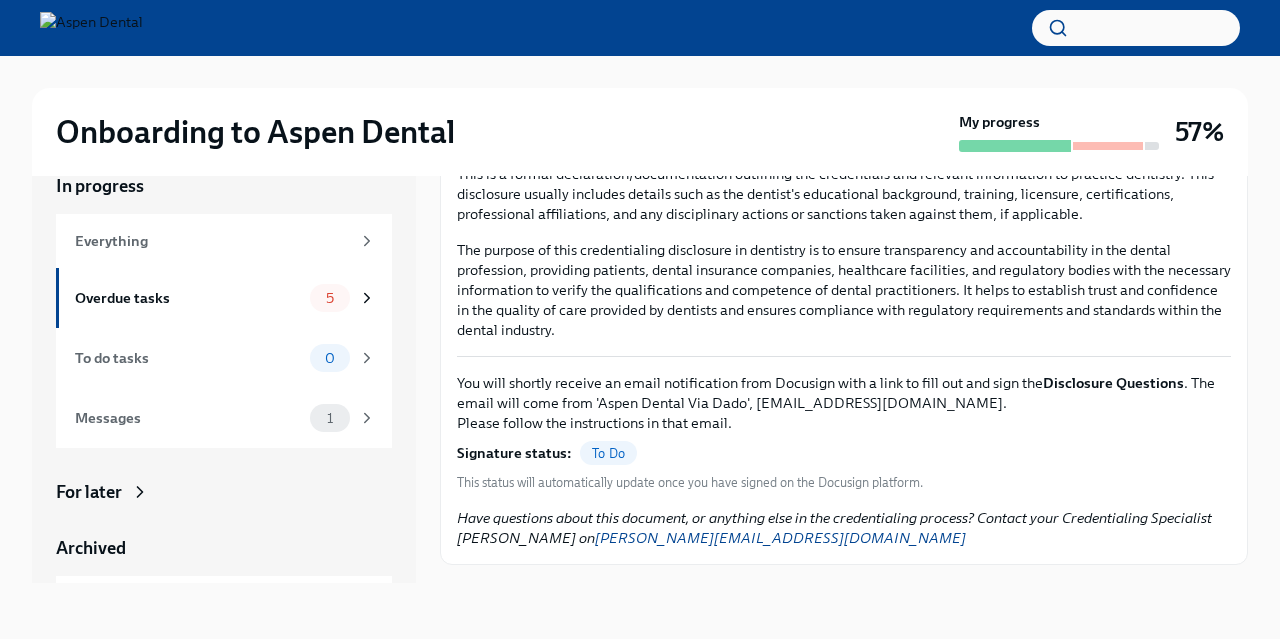 scroll, scrollTop: 251, scrollLeft: 0, axis: vertical 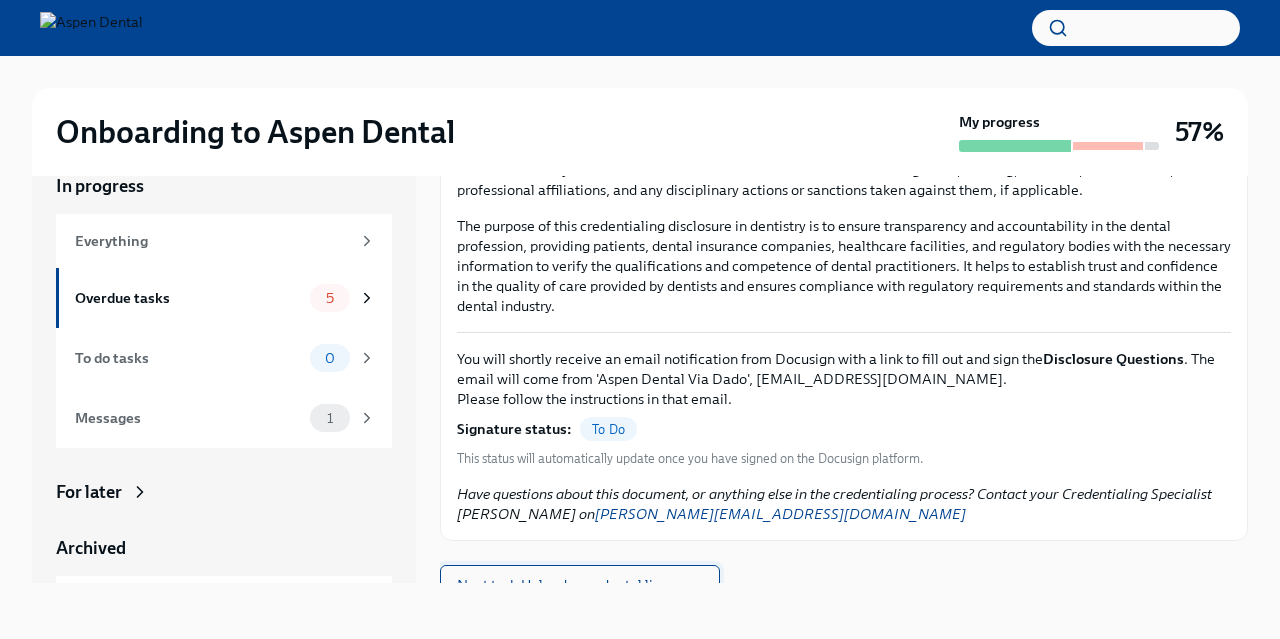 click on "Next task :  Upload your dental licensure" at bounding box center [580, 585] 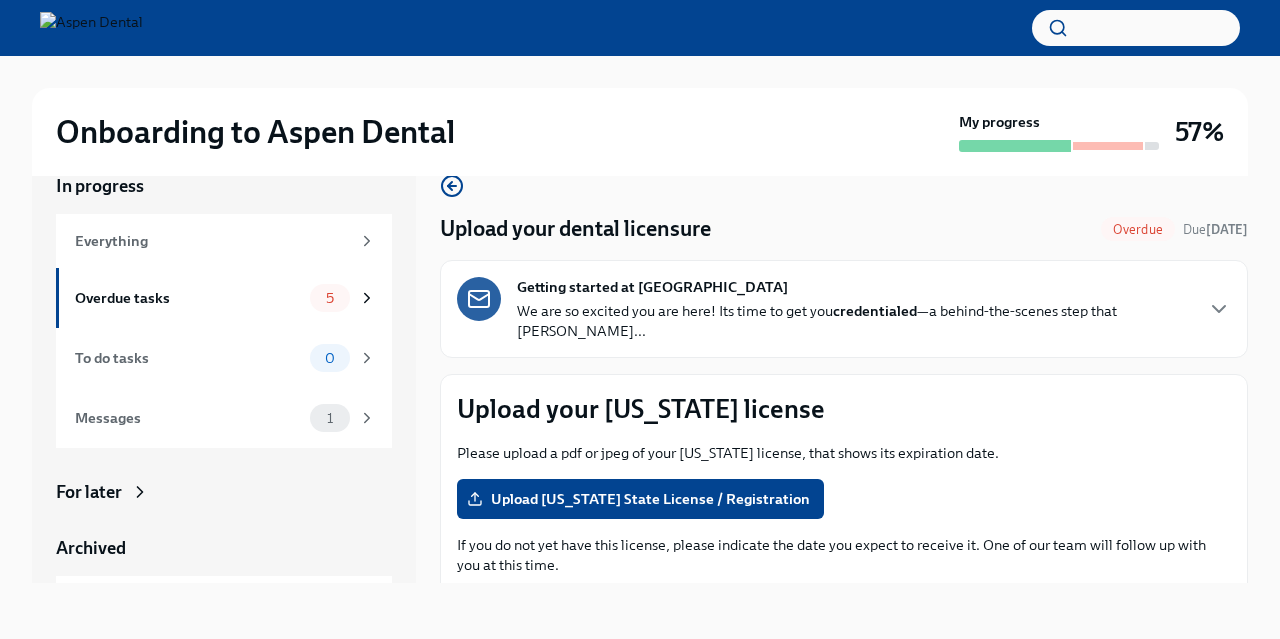 click on "Onboarding to Aspen Dental My progress 57%" at bounding box center (640, 132) 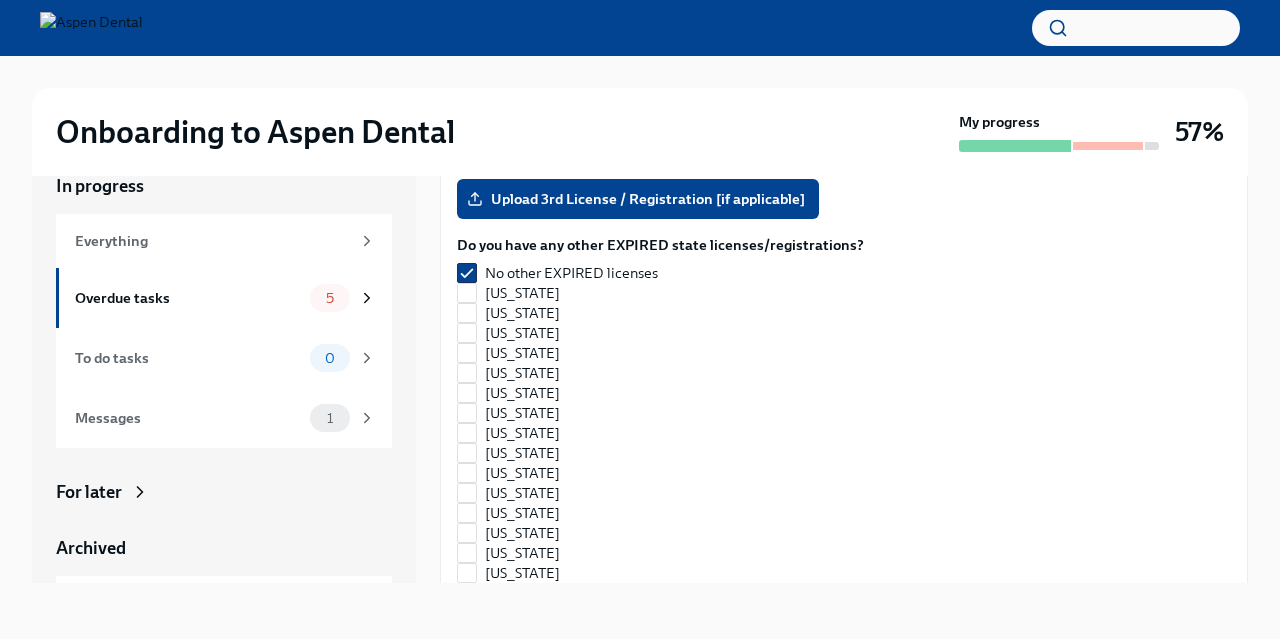 scroll, scrollTop: 1959, scrollLeft: 0, axis: vertical 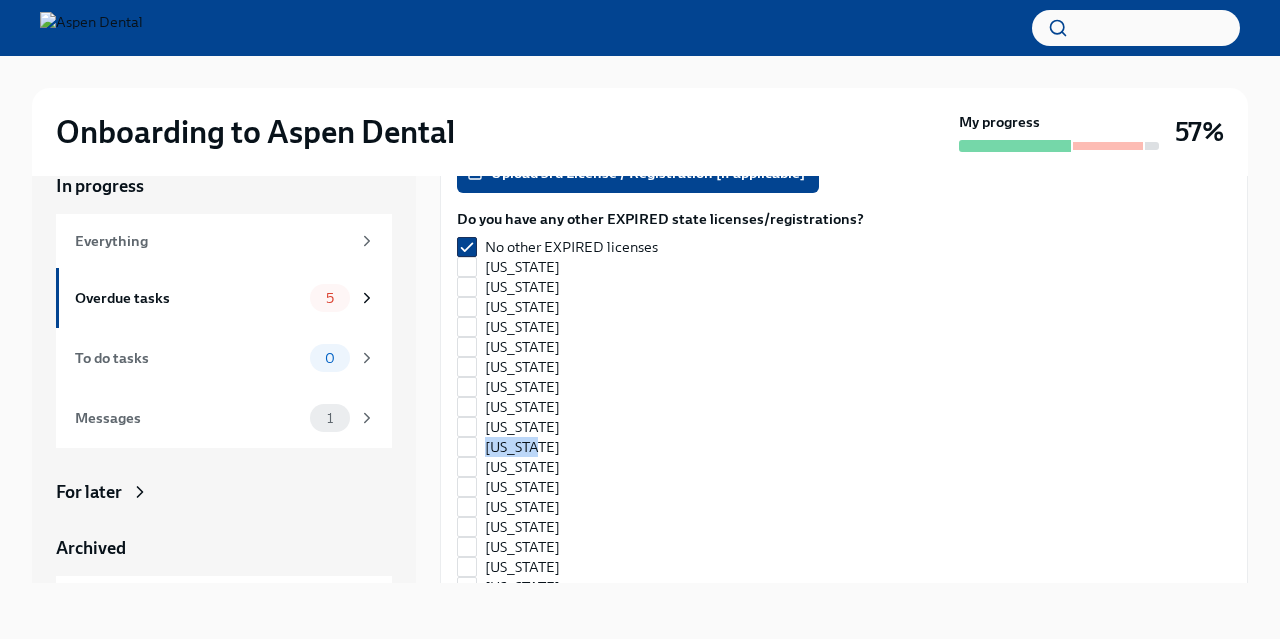 drag, startPoint x: 1245, startPoint y: 167, endPoint x: 1273, endPoint y: 421, distance: 255.53865 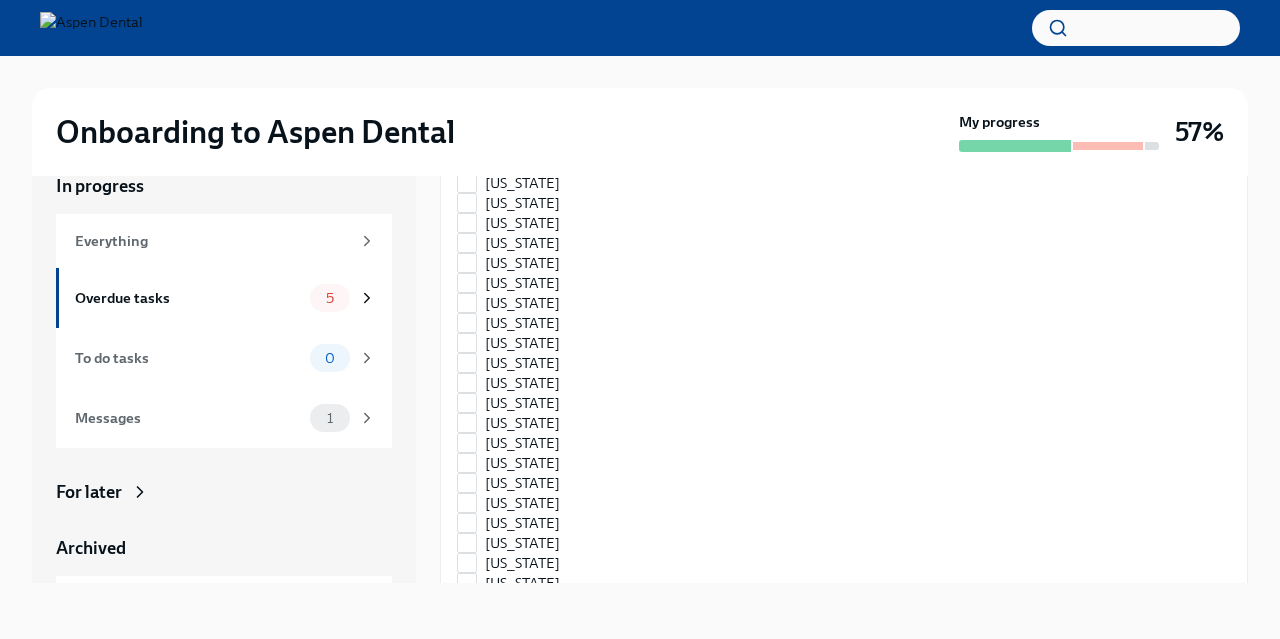 scroll, scrollTop: 2833, scrollLeft: 0, axis: vertical 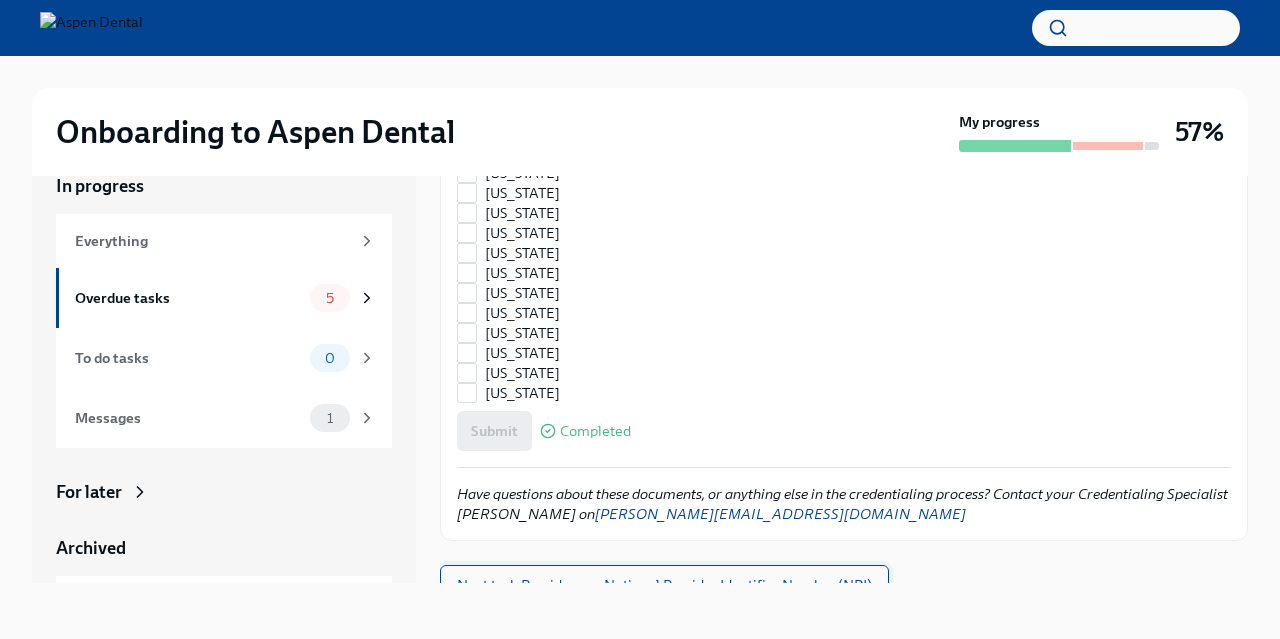 click on "Next task :  Provide your National Provider Identifier Number (NPI)" at bounding box center [664, 585] 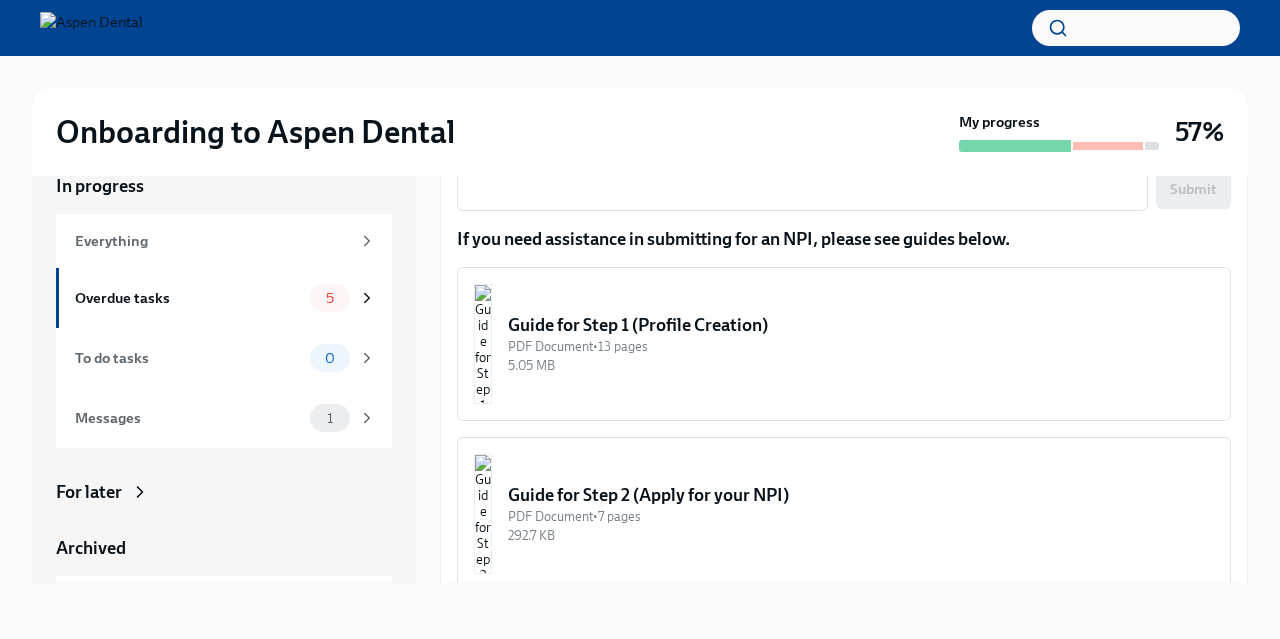 scroll, scrollTop: 279, scrollLeft: 0, axis: vertical 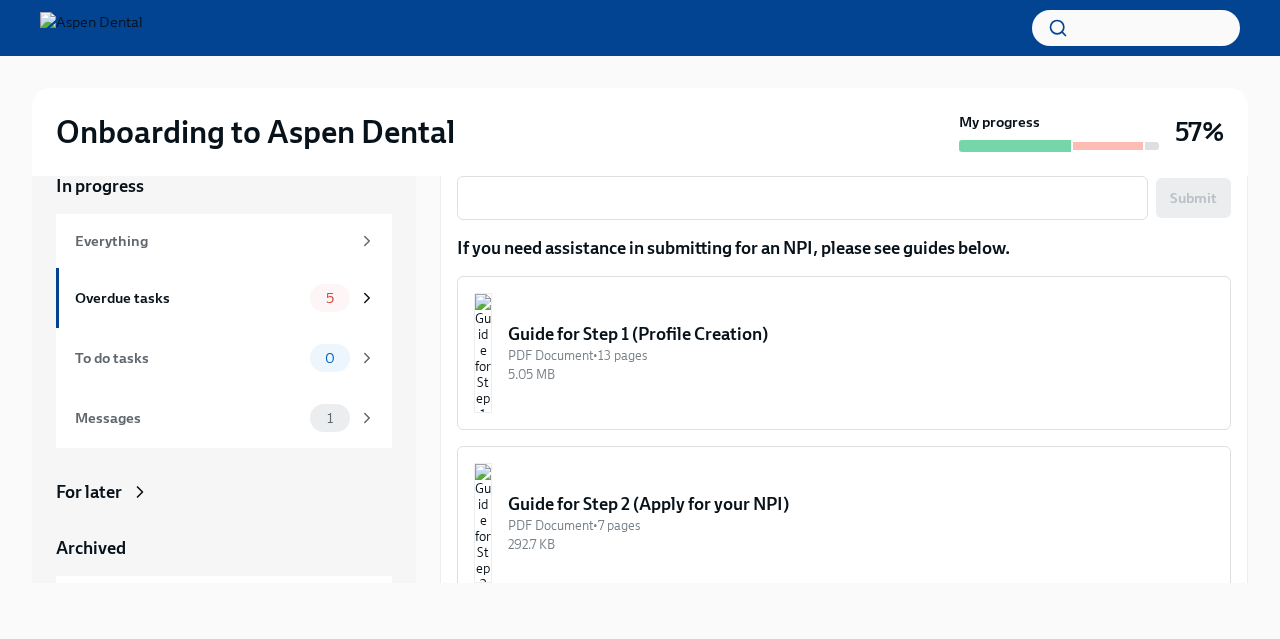 click on "Guide for Step 1 (Profile Creation) PDF Document  •  13 pages 5.05 MB" at bounding box center [844, 353] 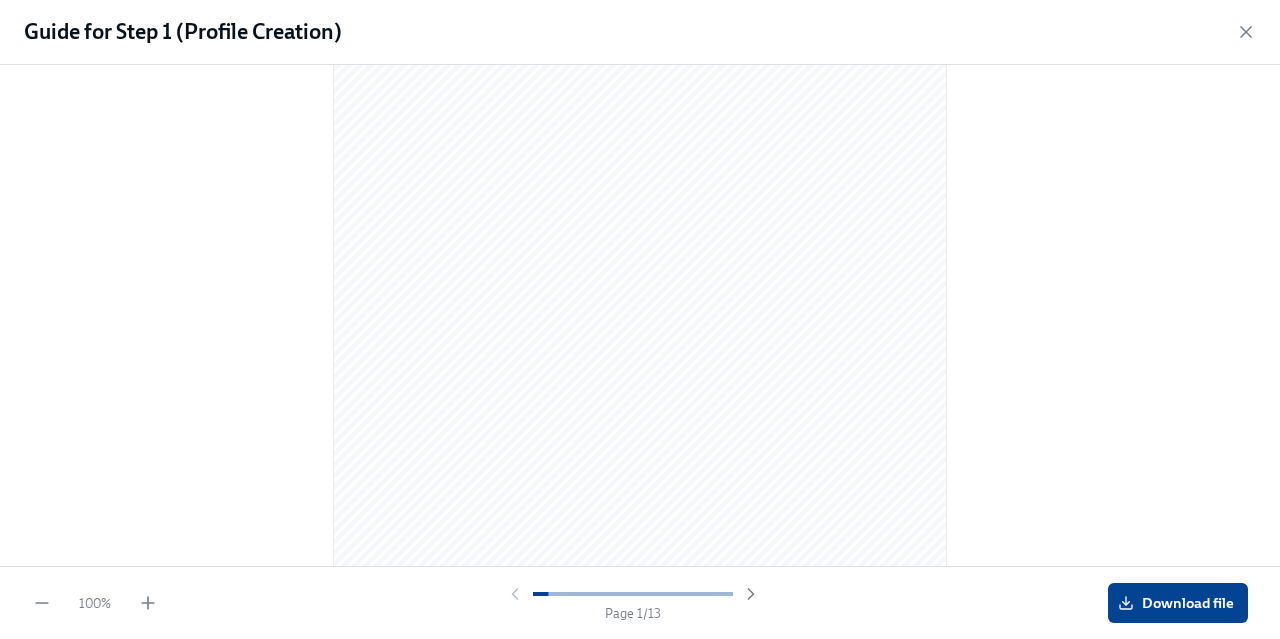 scroll, scrollTop: 189, scrollLeft: 0, axis: vertical 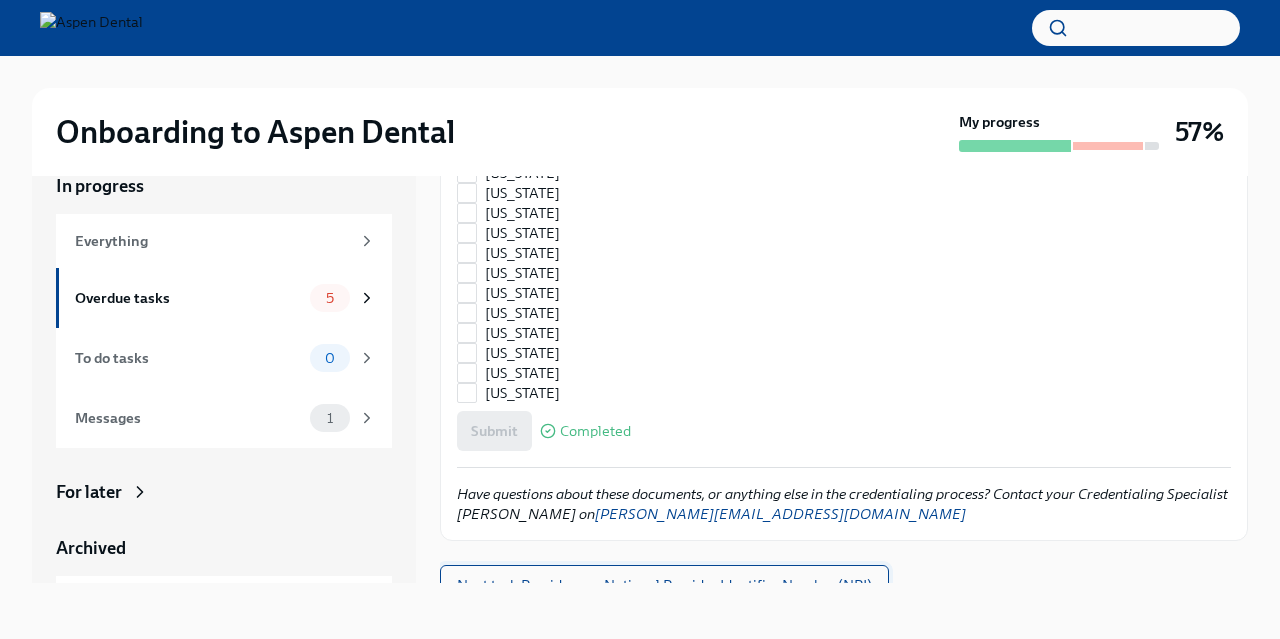 click on "Next task :  Provide your National Provider Identifier Number (NPI)" at bounding box center [664, 585] 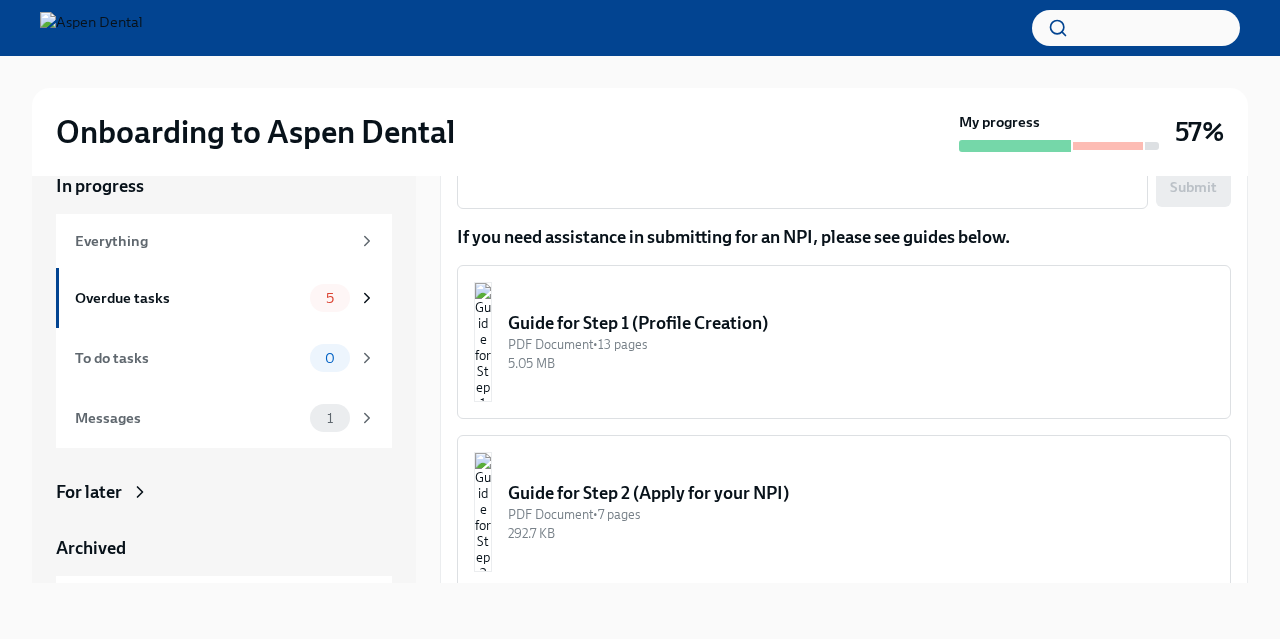 scroll, scrollTop: 291, scrollLeft: 0, axis: vertical 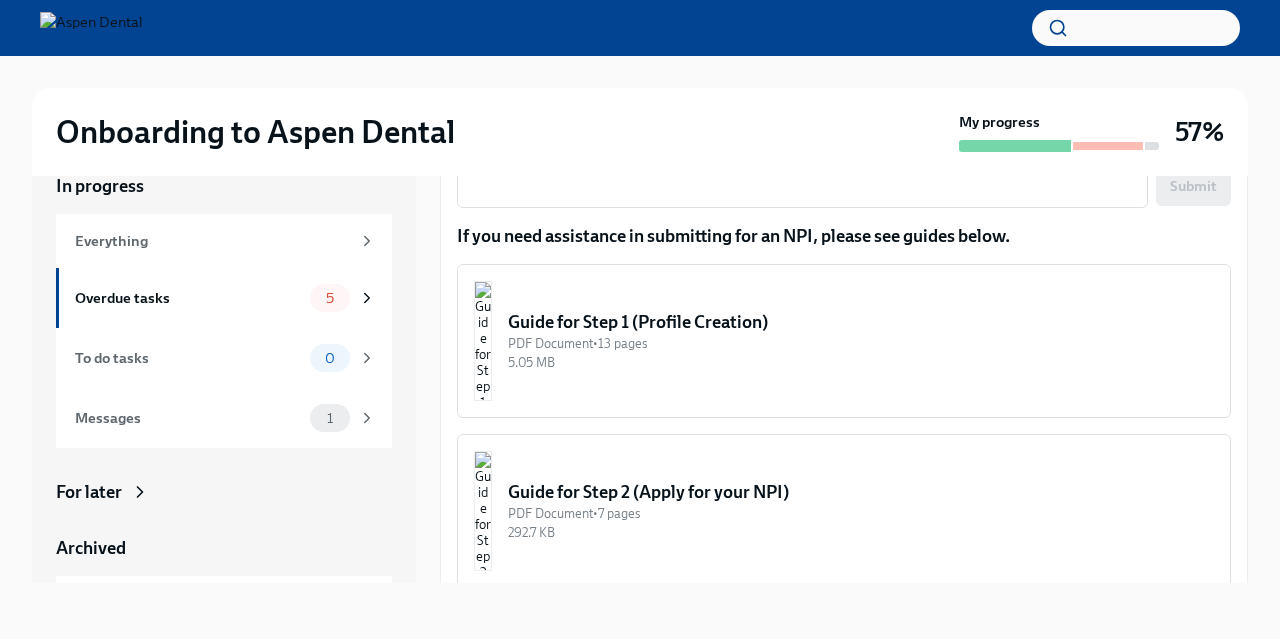 click on "Guide for Step 2 (Apply for your NPI)" at bounding box center (861, 492) 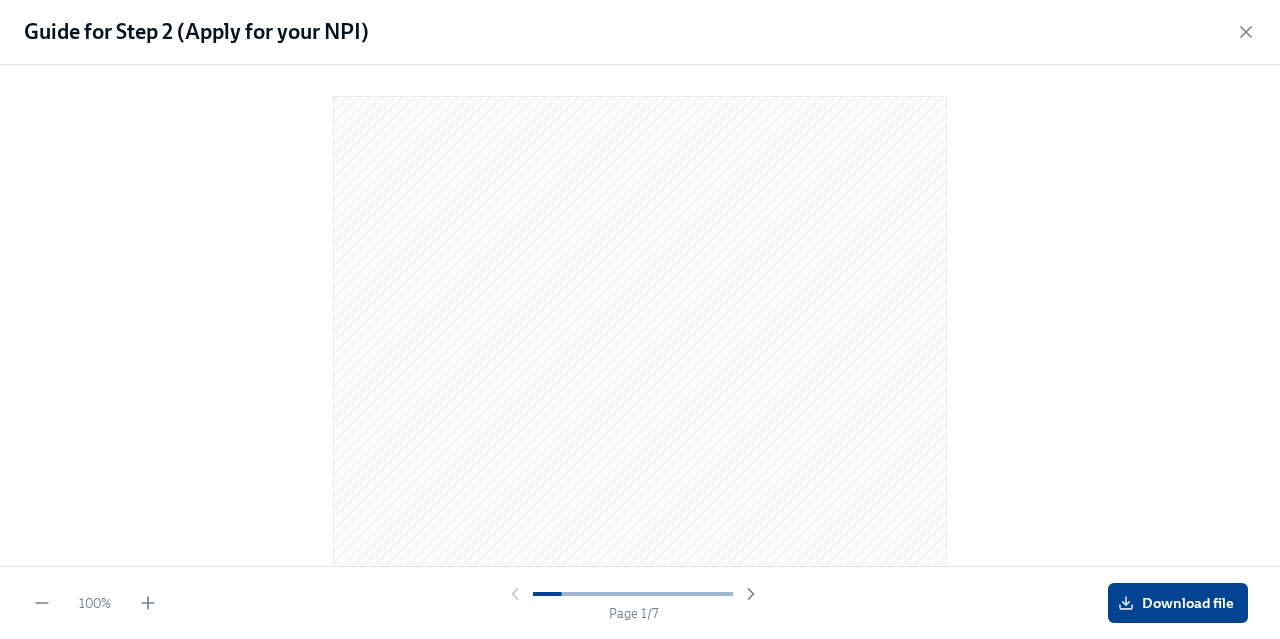 scroll, scrollTop: 0, scrollLeft: 0, axis: both 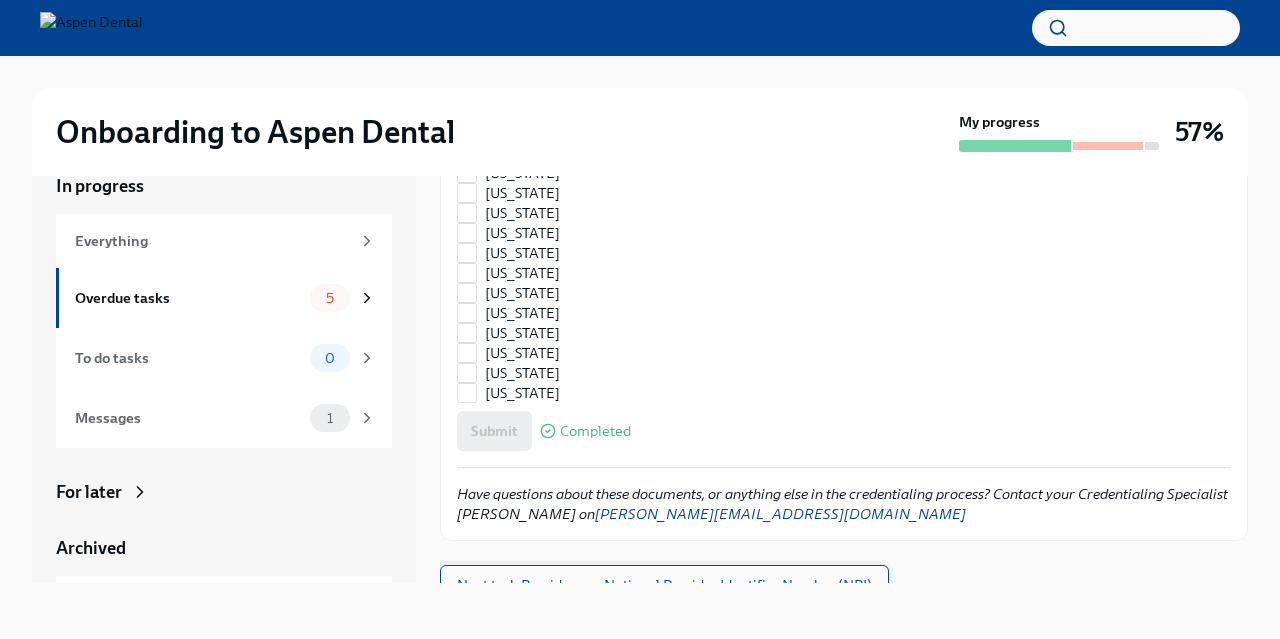 click on "Next task :  Provide your National Provider Identifier Number (NPI)" at bounding box center (664, 585) 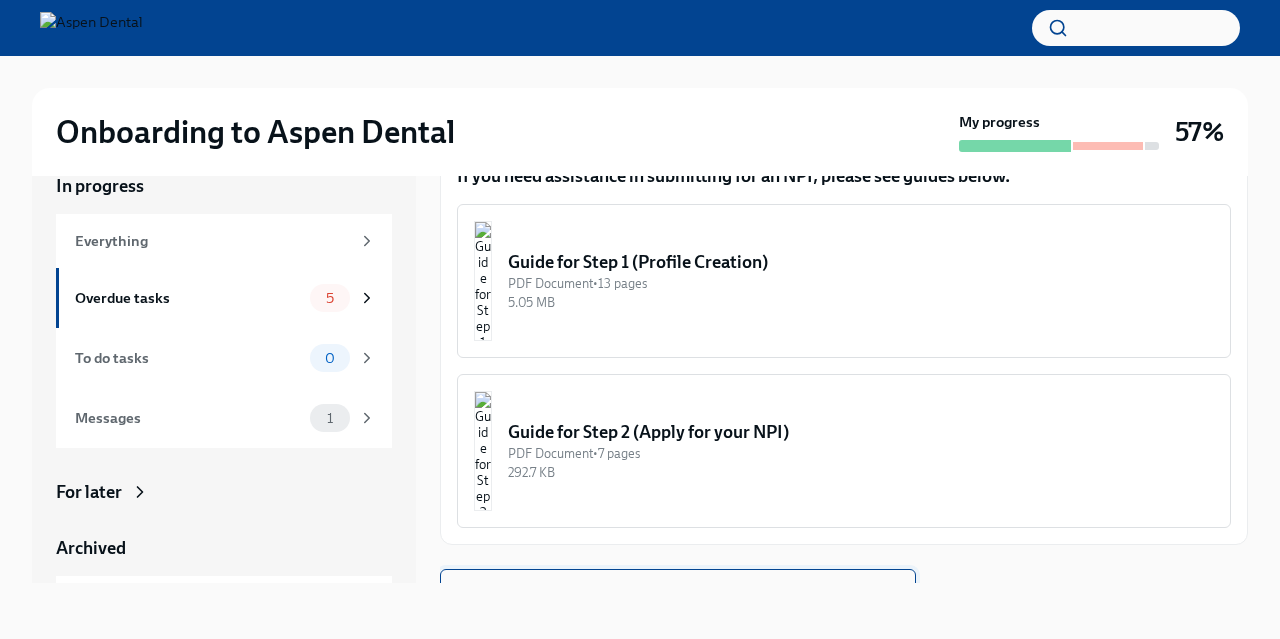scroll, scrollTop: 353, scrollLeft: 0, axis: vertical 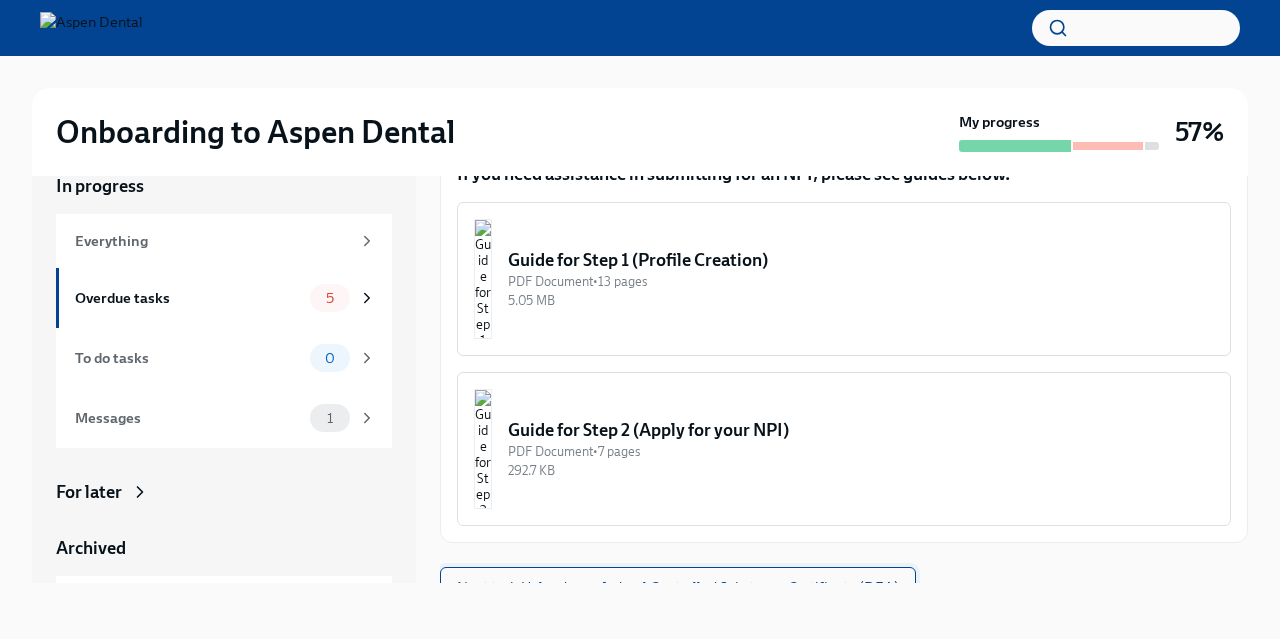 click on "Next task :  Upload your federal Controlled Substance Certificate (DEA)" at bounding box center (678, 587) 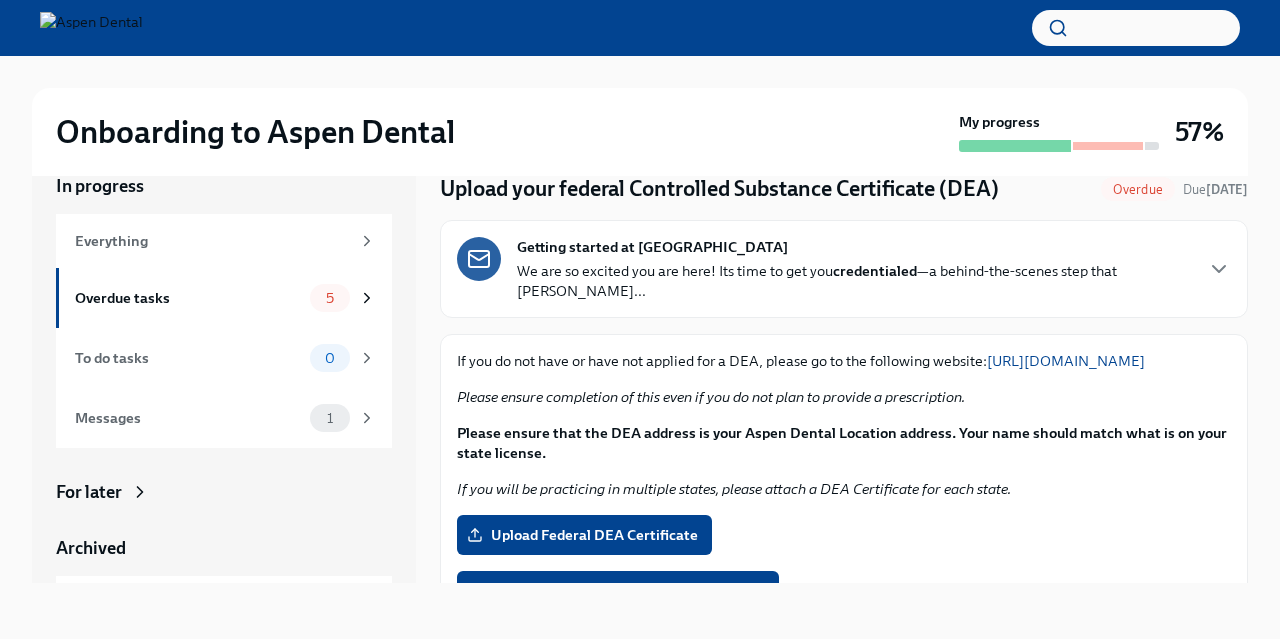 scroll, scrollTop: 0, scrollLeft: 0, axis: both 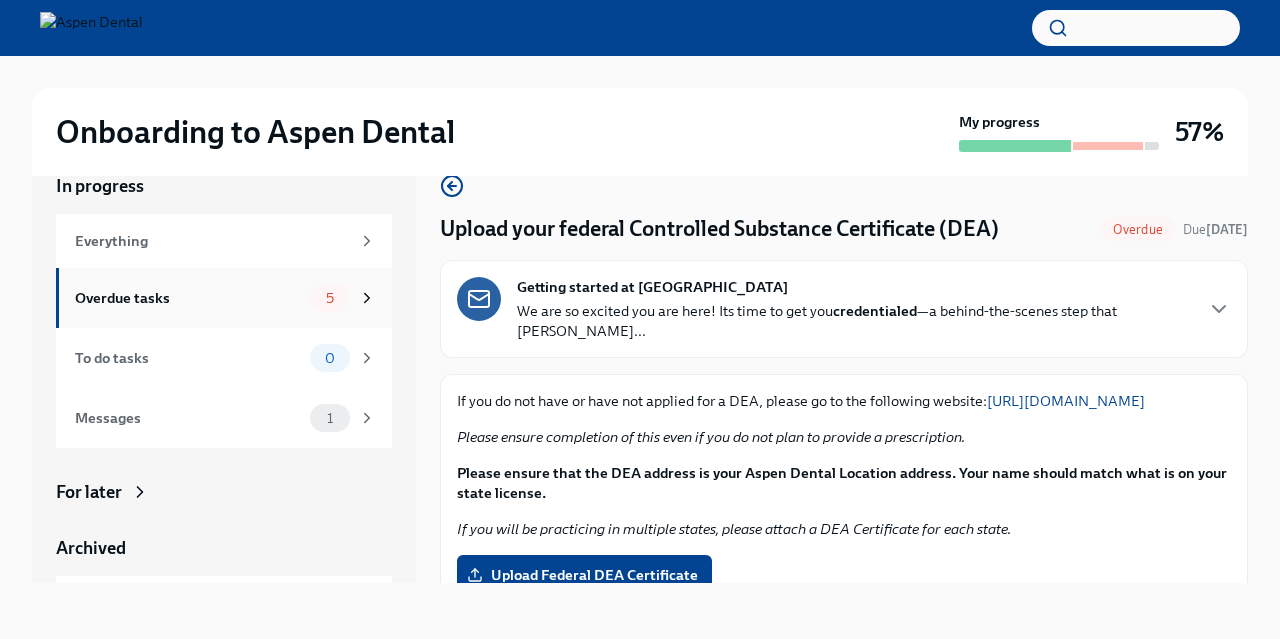 click on "Overdue tasks" at bounding box center (188, 298) 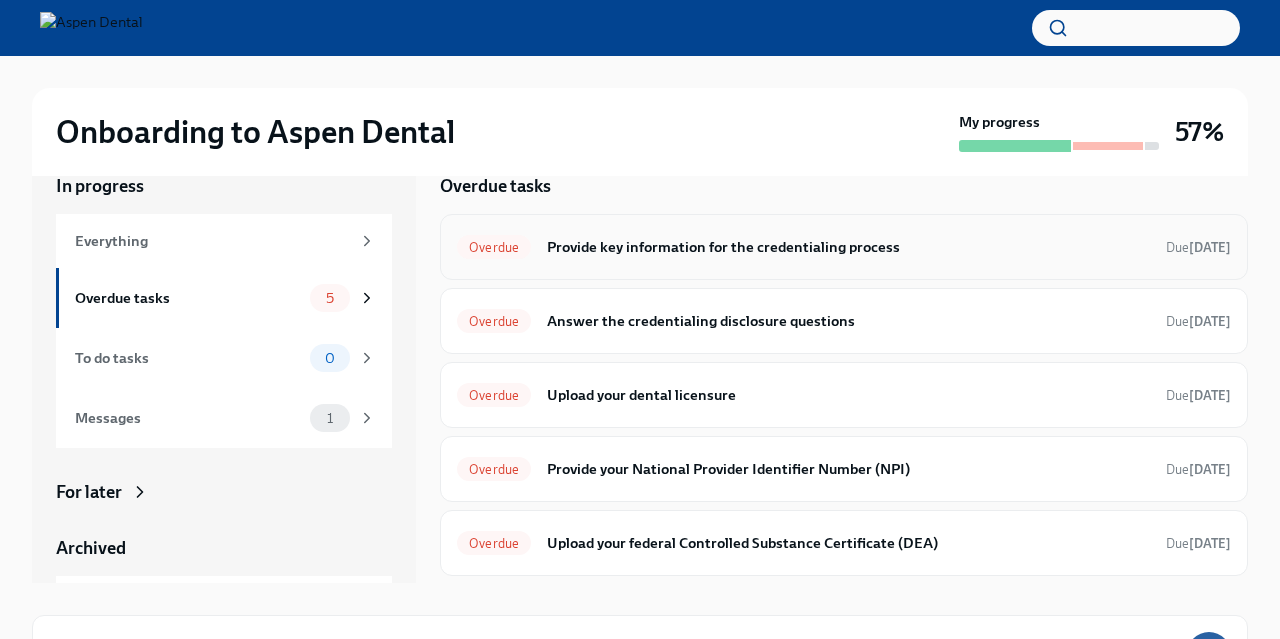 click on "Provide key information for the credentialing process" at bounding box center [848, 247] 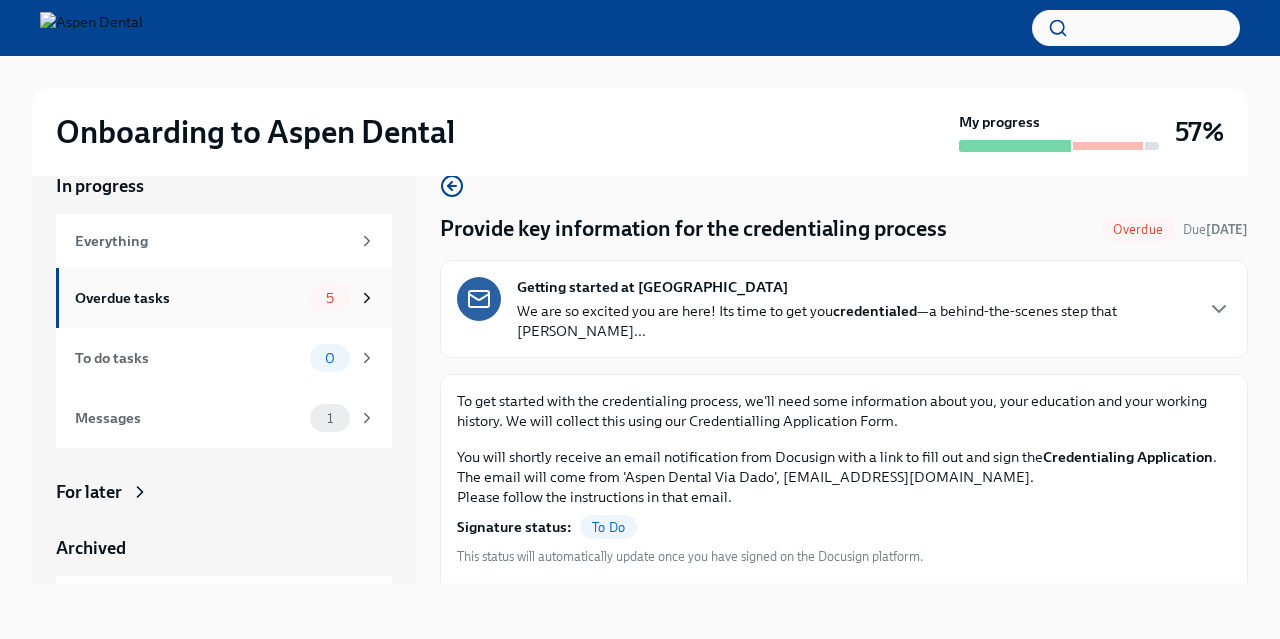 click on "Overdue tasks" at bounding box center (188, 298) 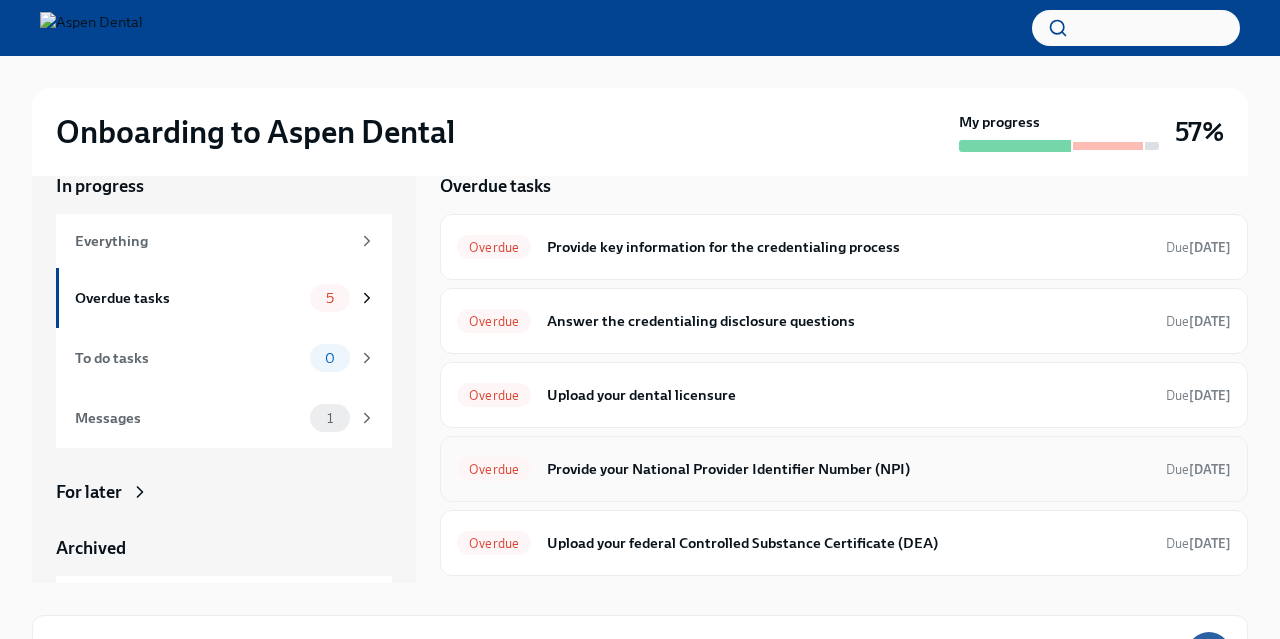 click on "Provide your National Provider Identifier Number (NPI)" at bounding box center [848, 469] 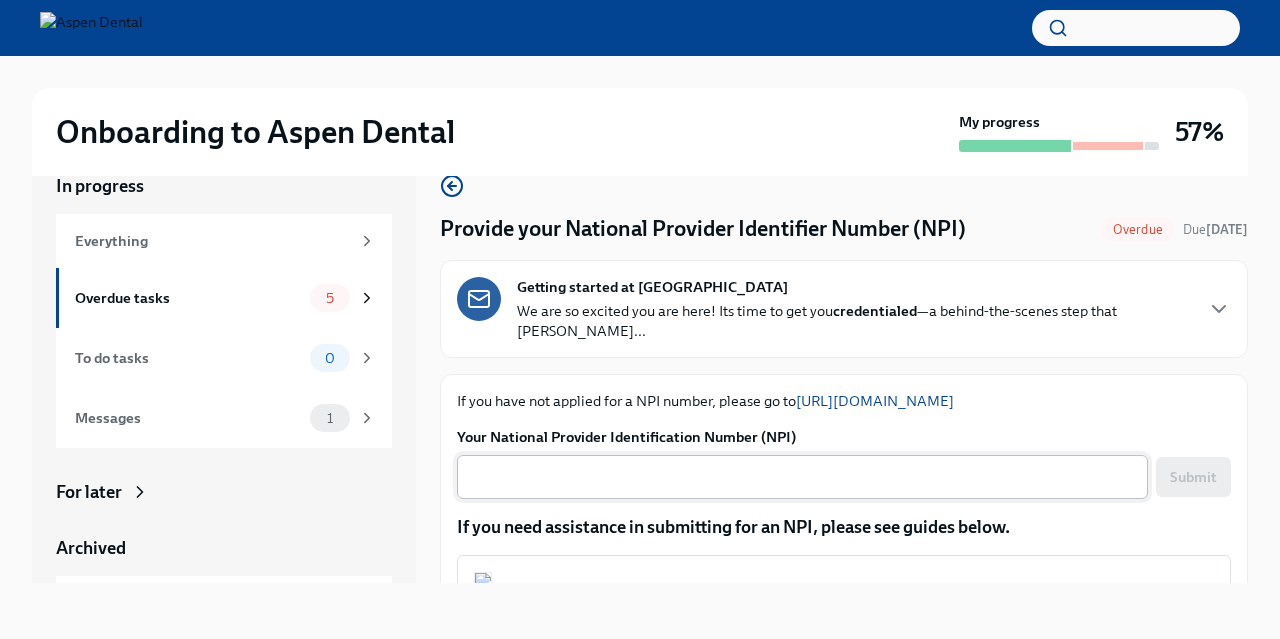 click on "Your National Provider Identification Number (NPI)" at bounding box center [802, 477] 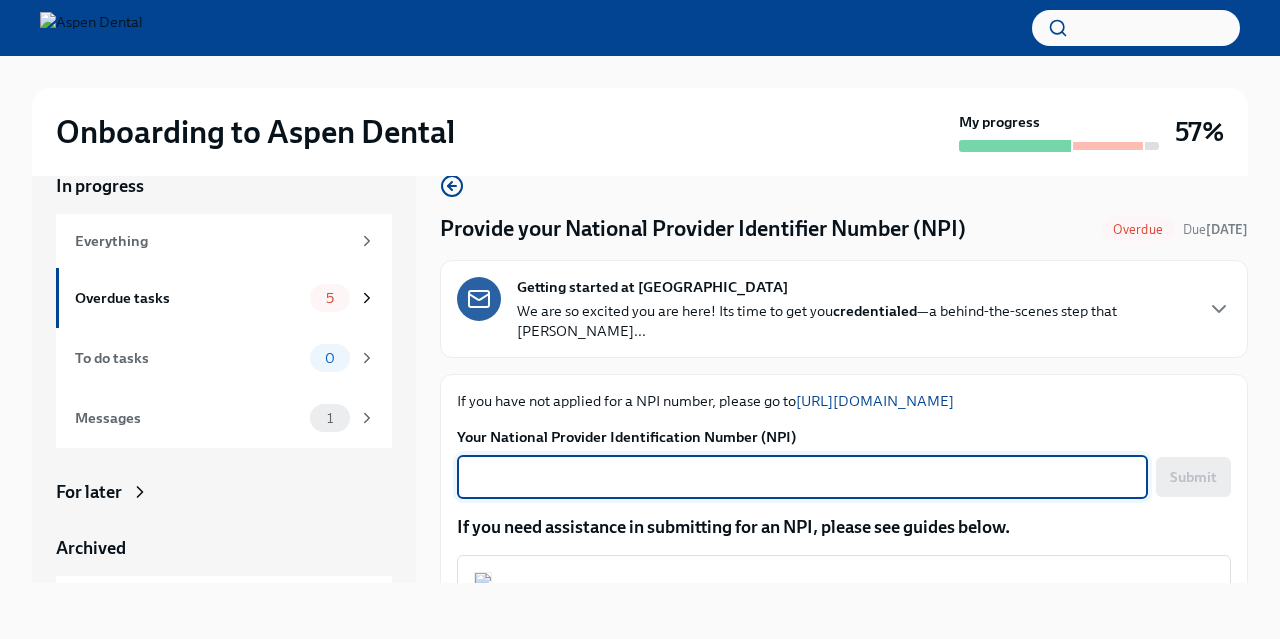 paste on "1225910805" 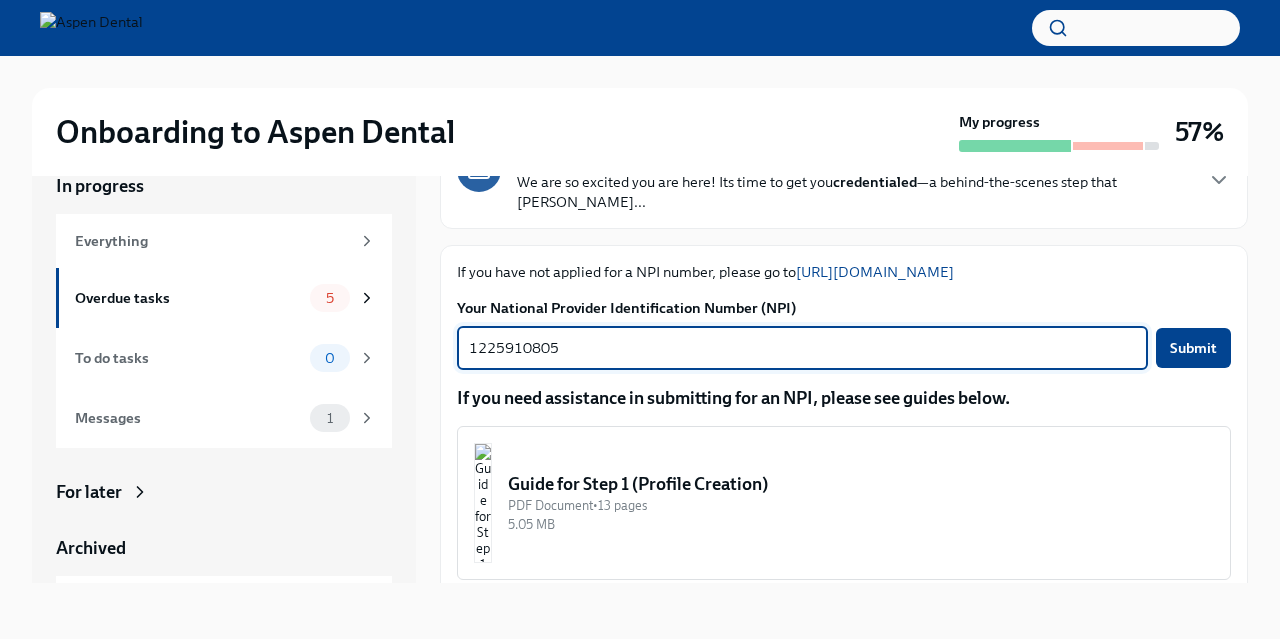 scroll, scrollTop: 124, scrollLeft: 0, axis: vertical 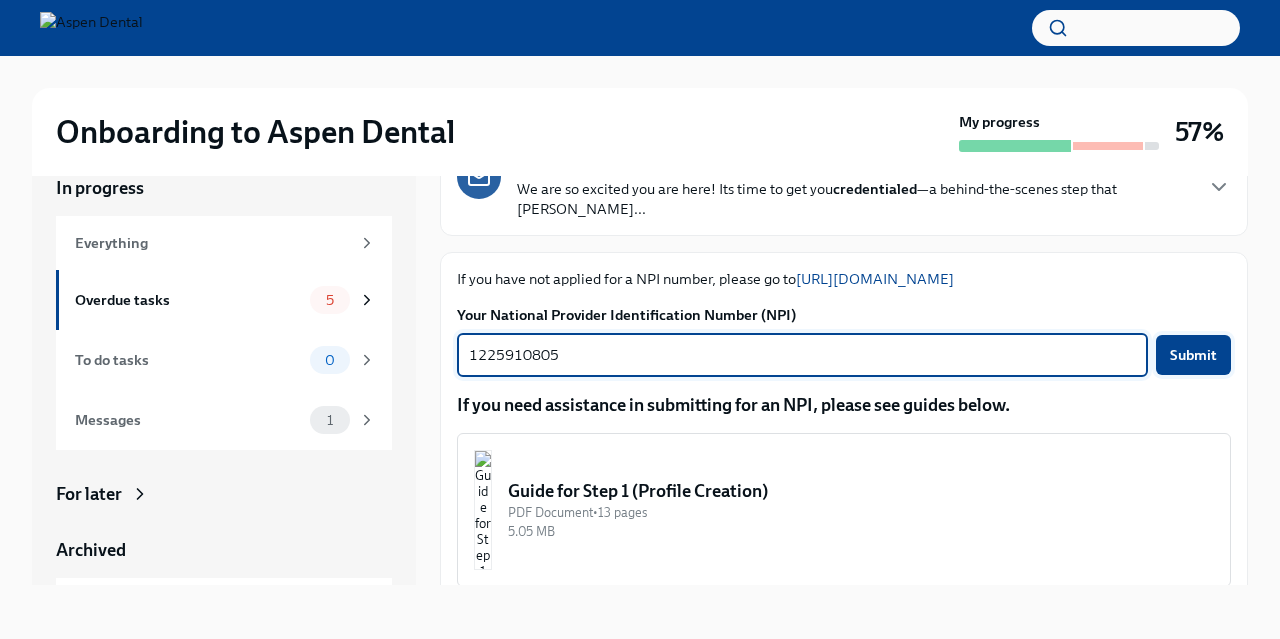 type on "1225910805" 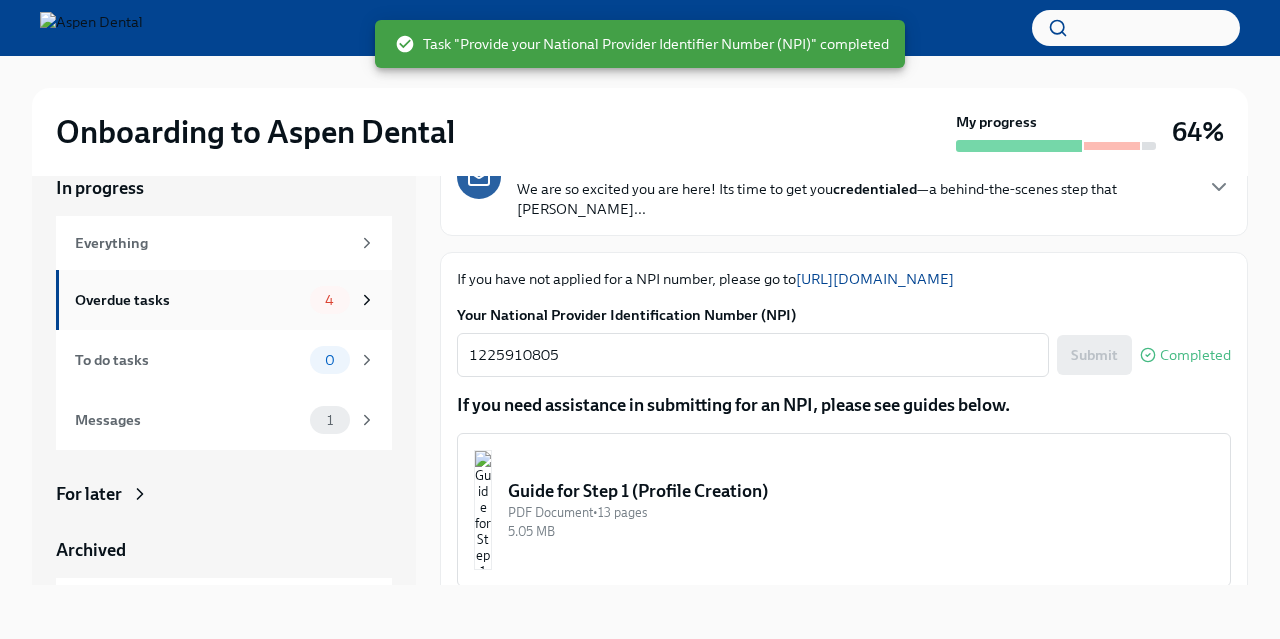 click on "Overdue tasks" at bounding box center [188, 300] 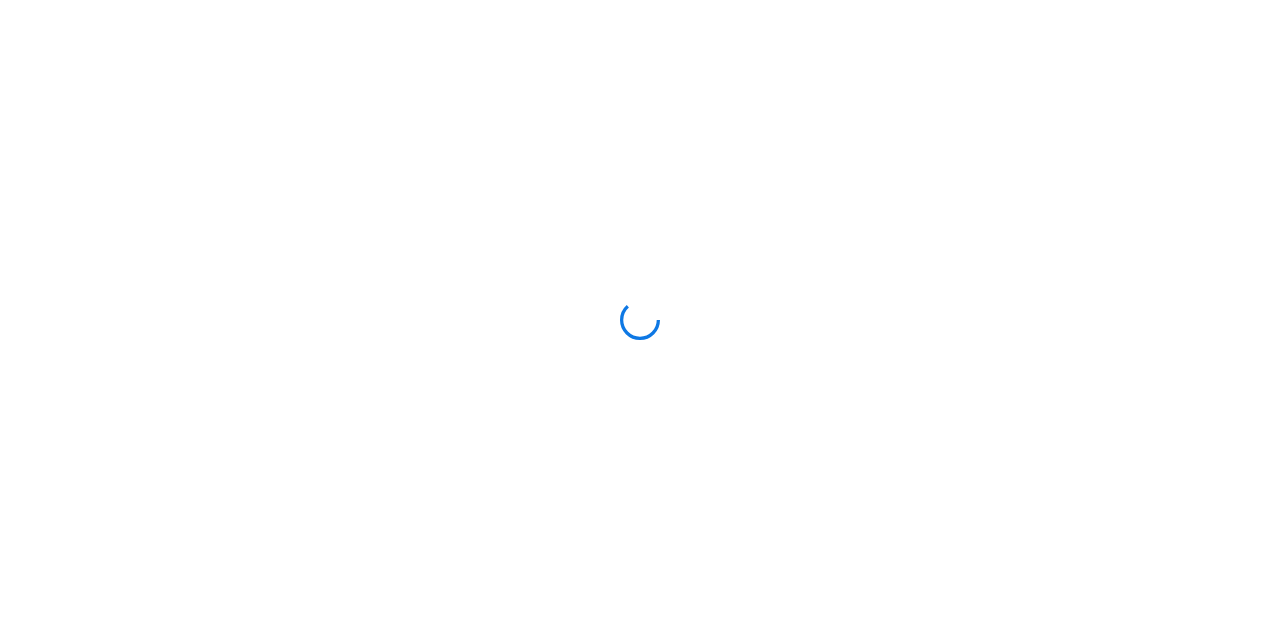 scroll, scrollTop: 0, scrollLeft: 0, axis: both 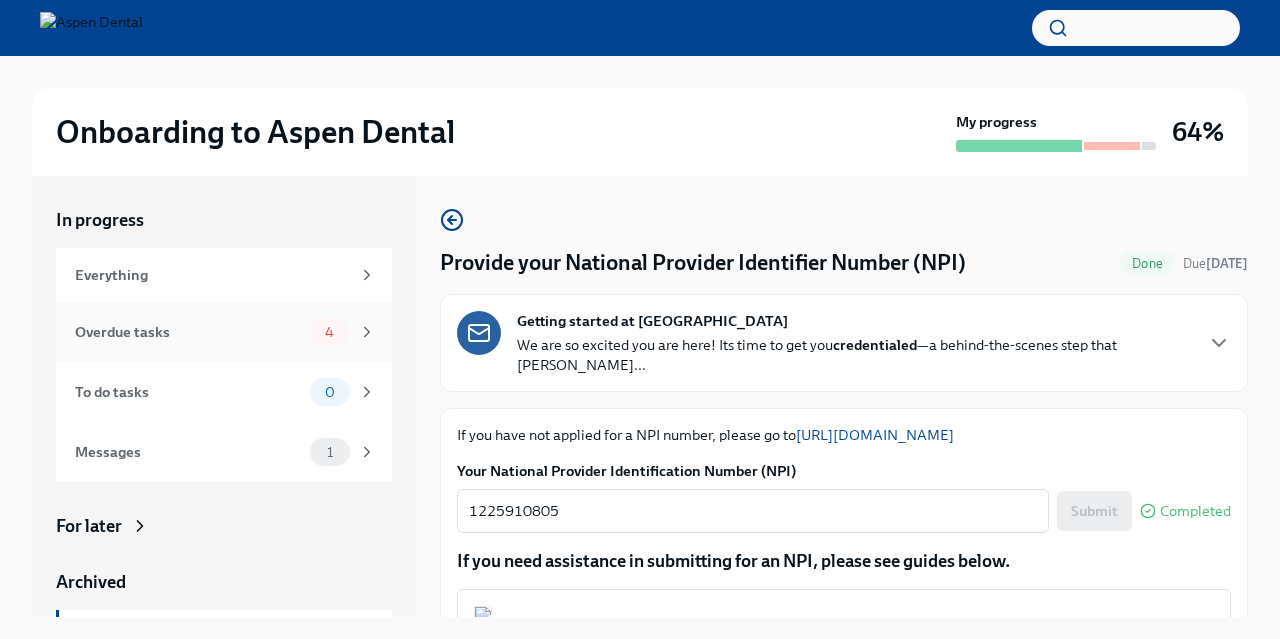 click on "Overdue tasks 4" at bounding box center (224, 332) 